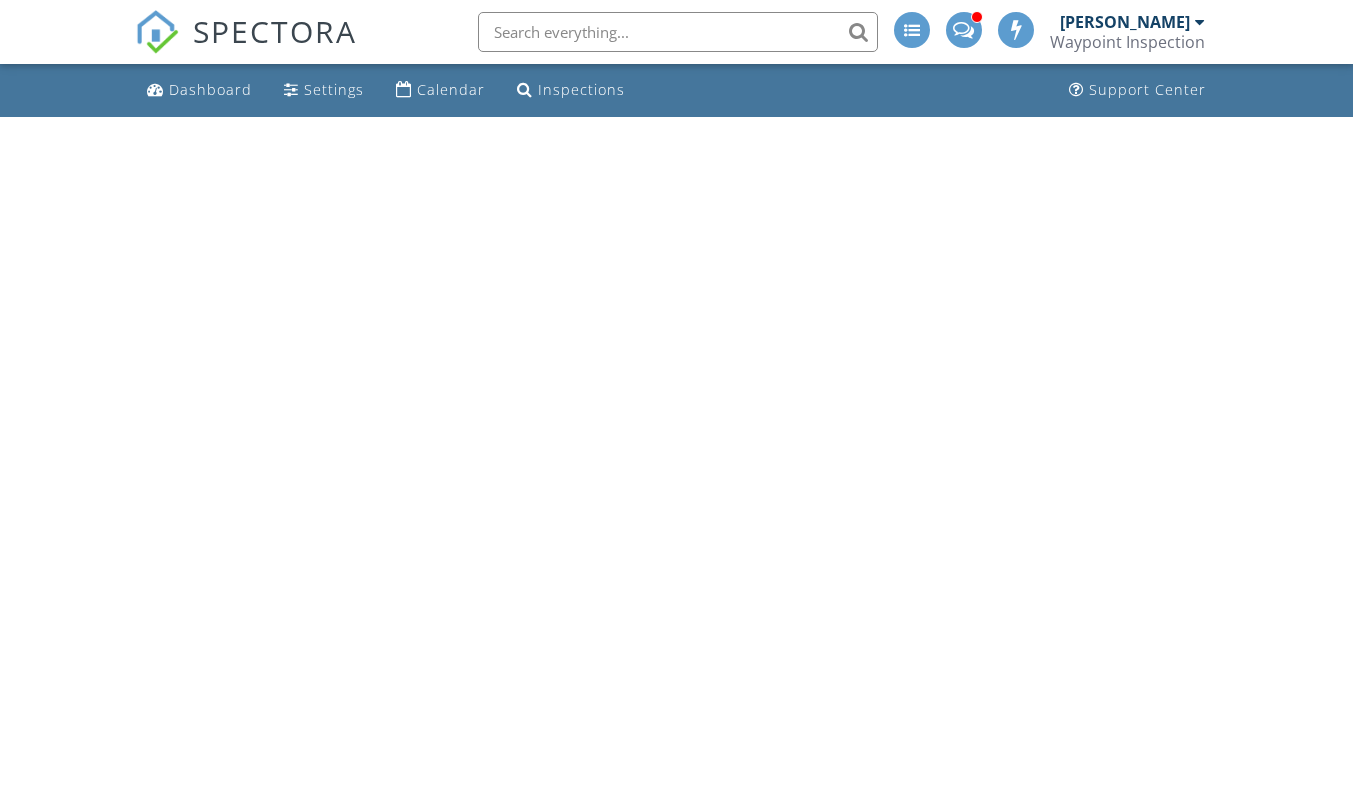 scroll, scrollTop: 0, scrollLeft: 0, axis: both 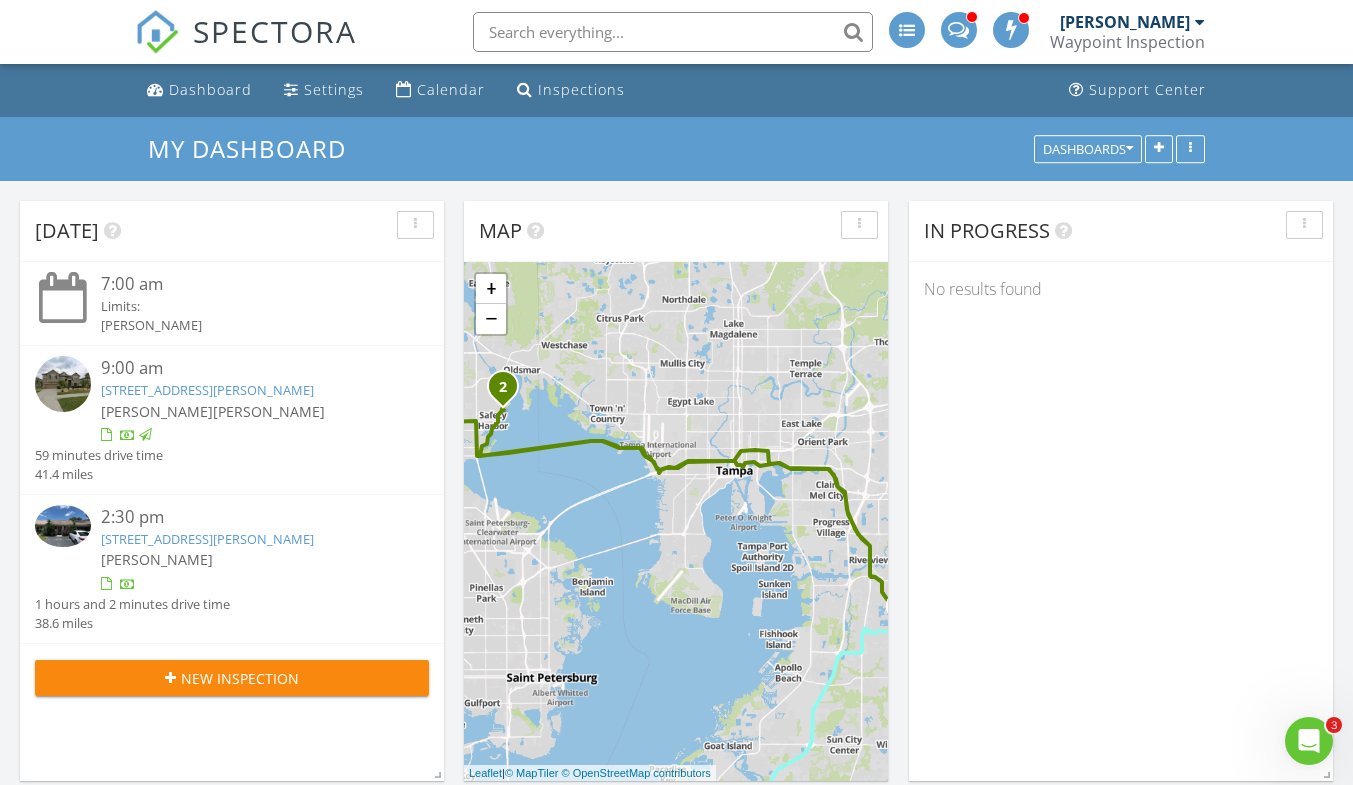 click on "1123 Thayer St, Safety Harbor, FL 34695" at bounding box center [207, 539] 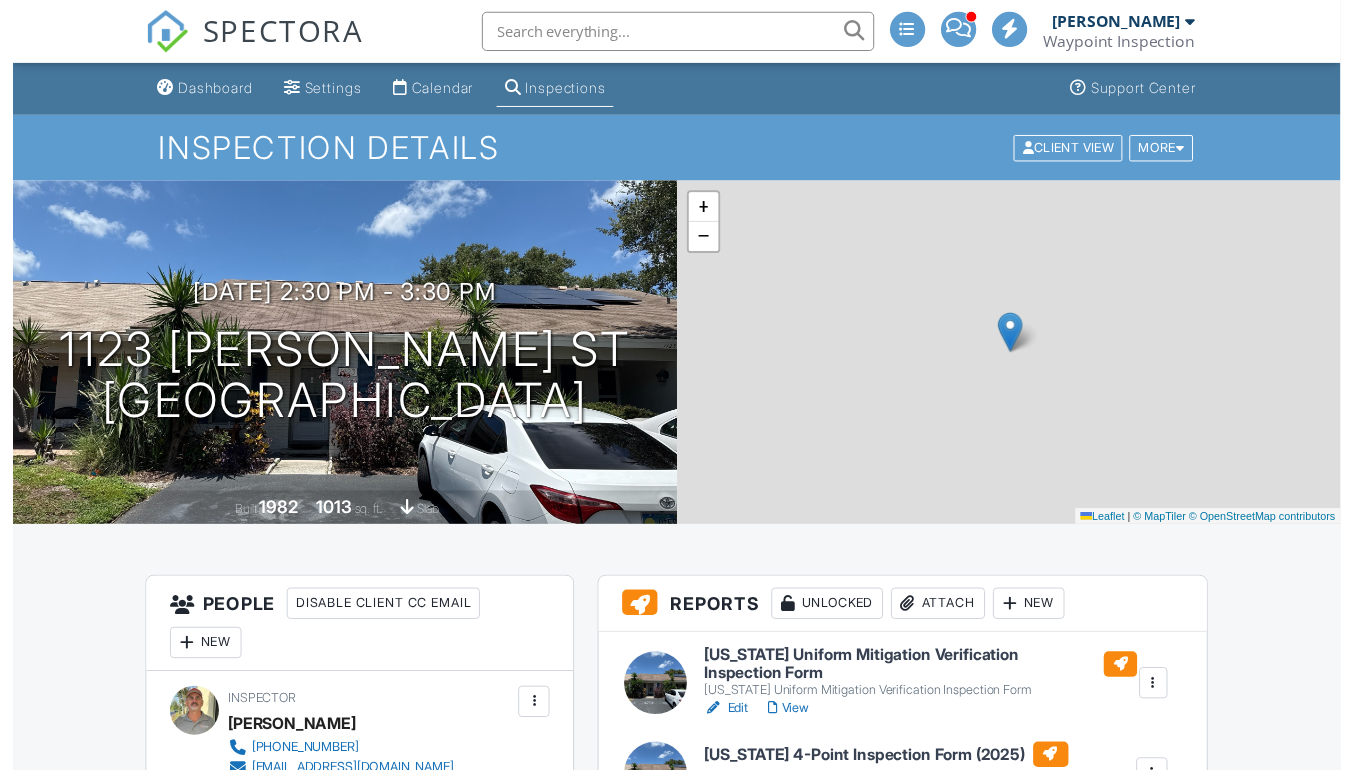 scroll, scrollTop: 0, scrollLeft: 0, axis: both 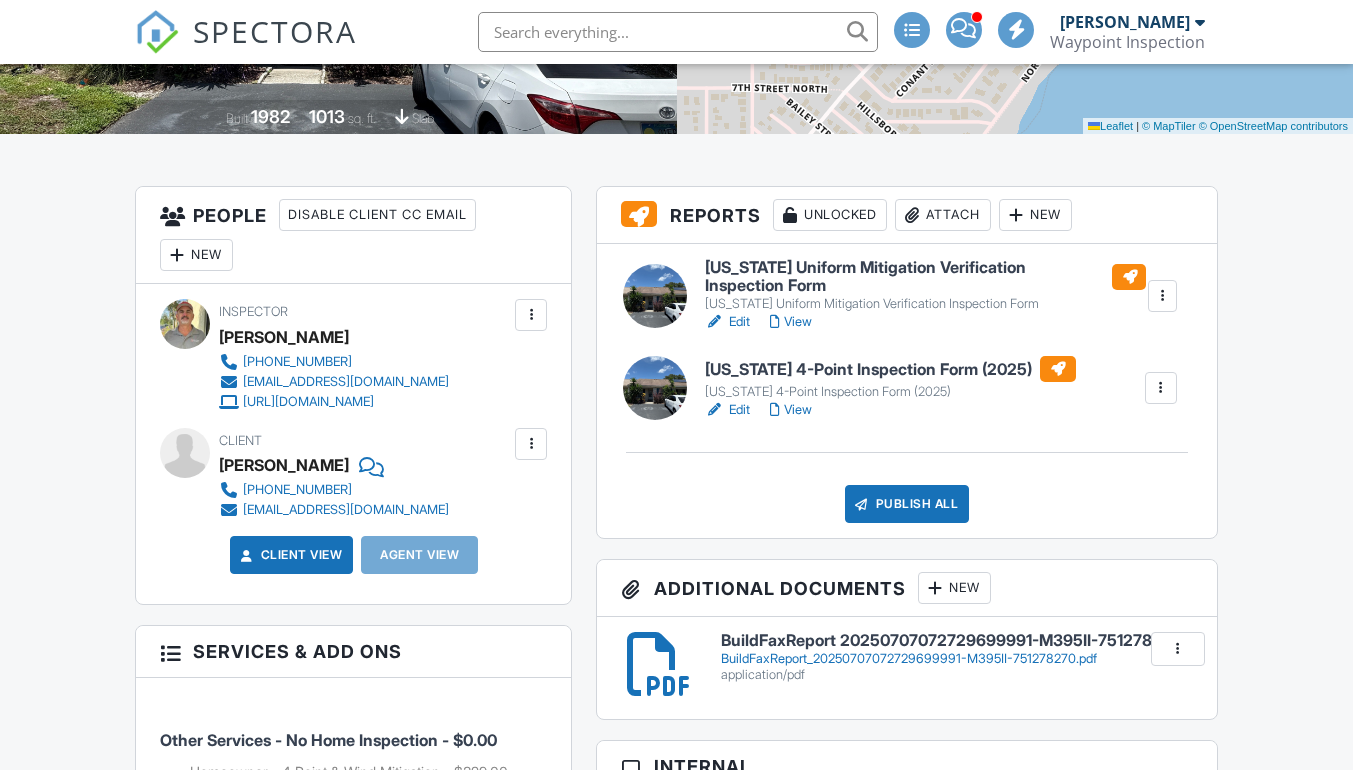 click on "View" at bounding box center [791, 322] 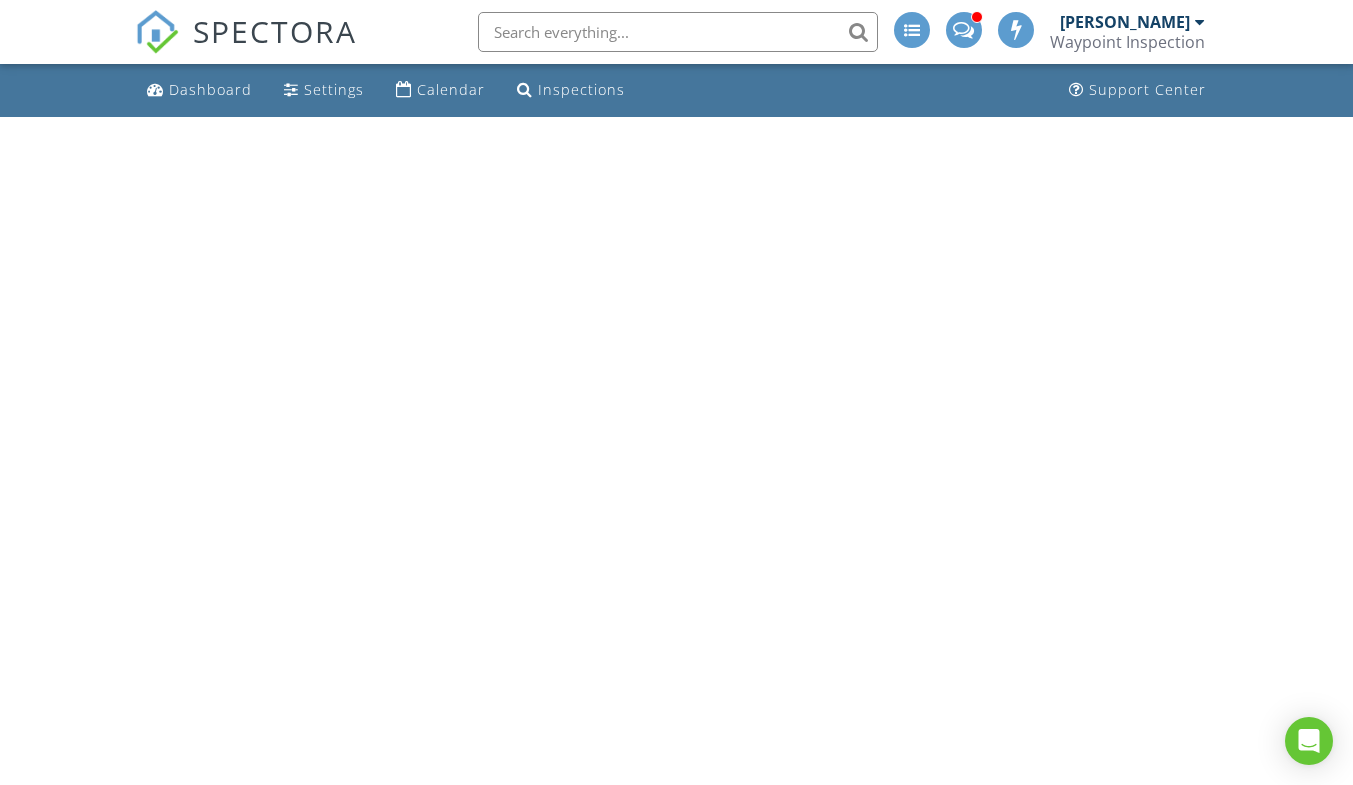 scroll, scrollTop: 0, scrollLeft: 0, axis: both 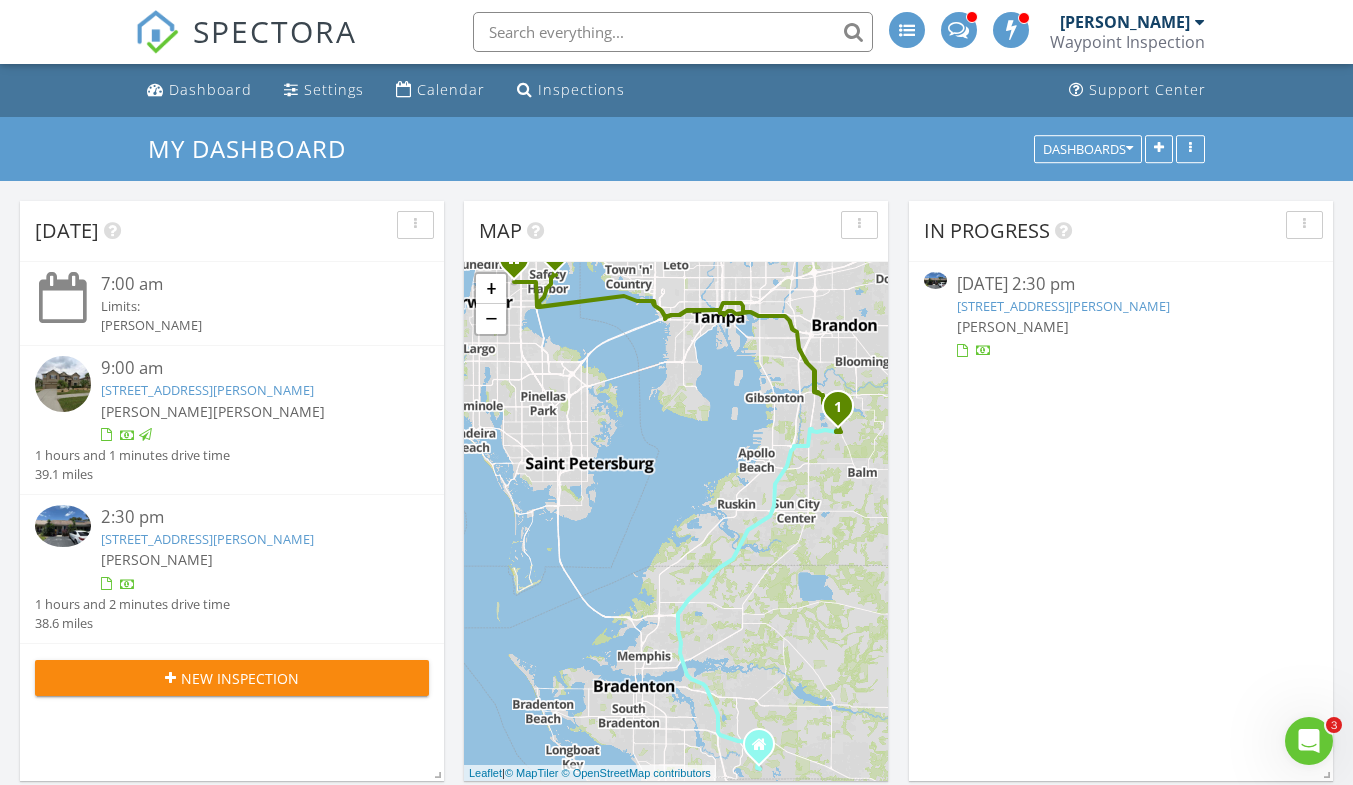click on "1123 Thayer St, Safety Harbor, FL 34695" at bounding box center [207, 539] 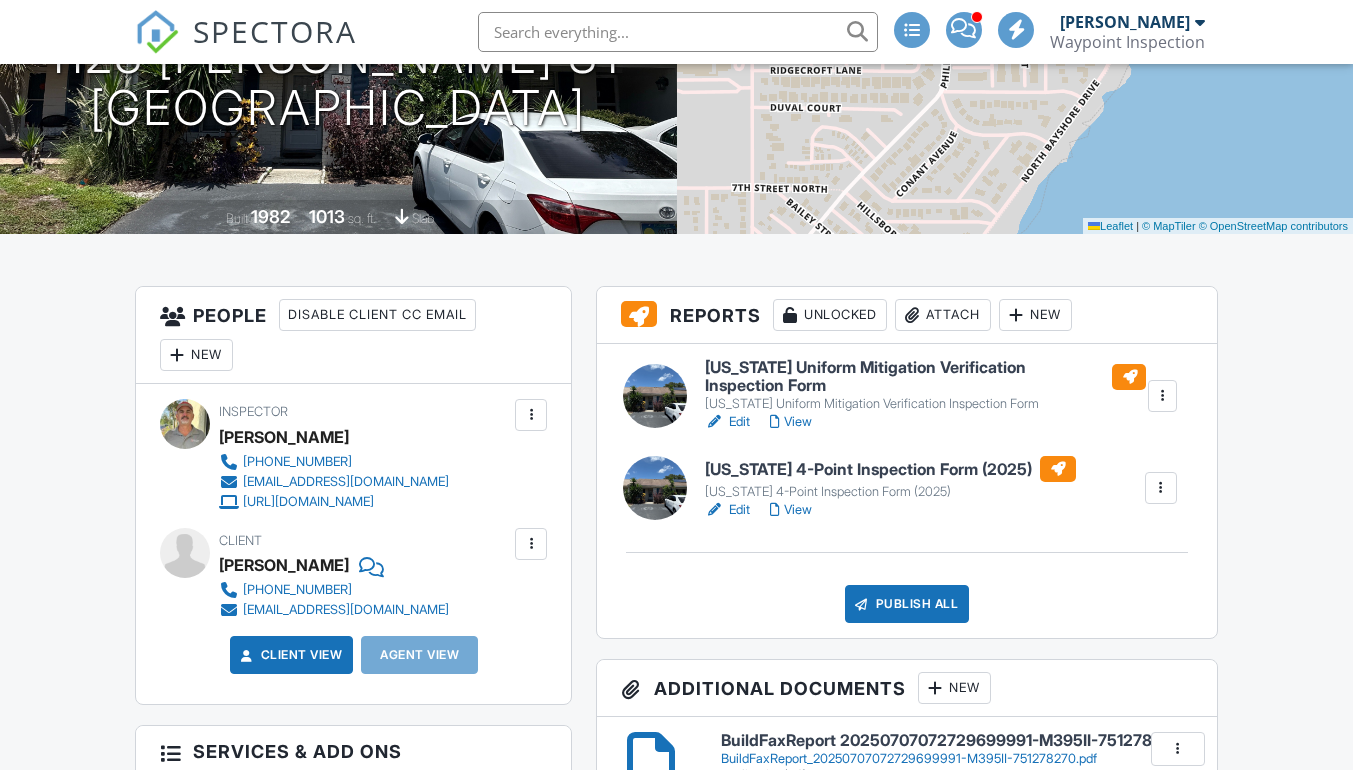 scroll, scrollTop: 400, scrollLeft: 0, axis: vertical 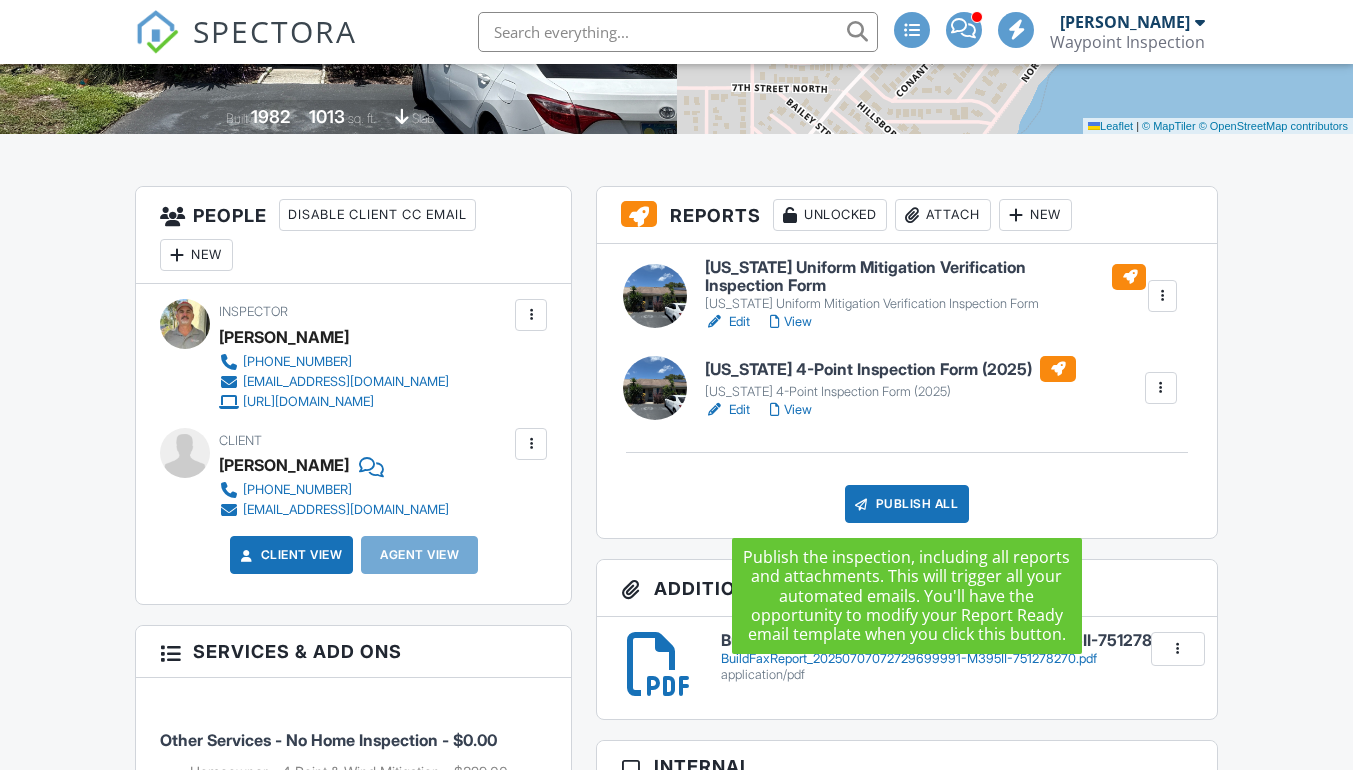 click on "Publish All" at bounding box center (907, 504) 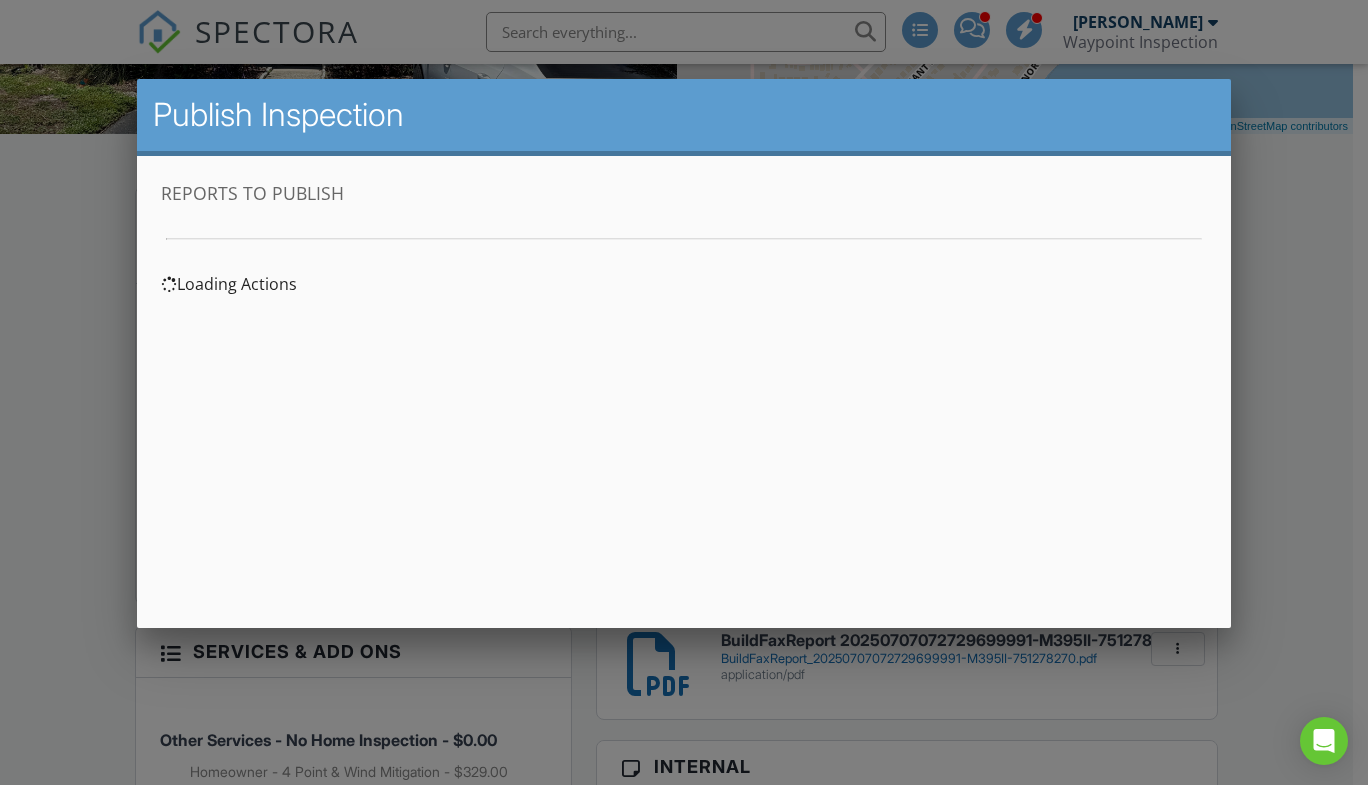 scroll, scrollTop: 0, scrollLeft: 0, axis: both 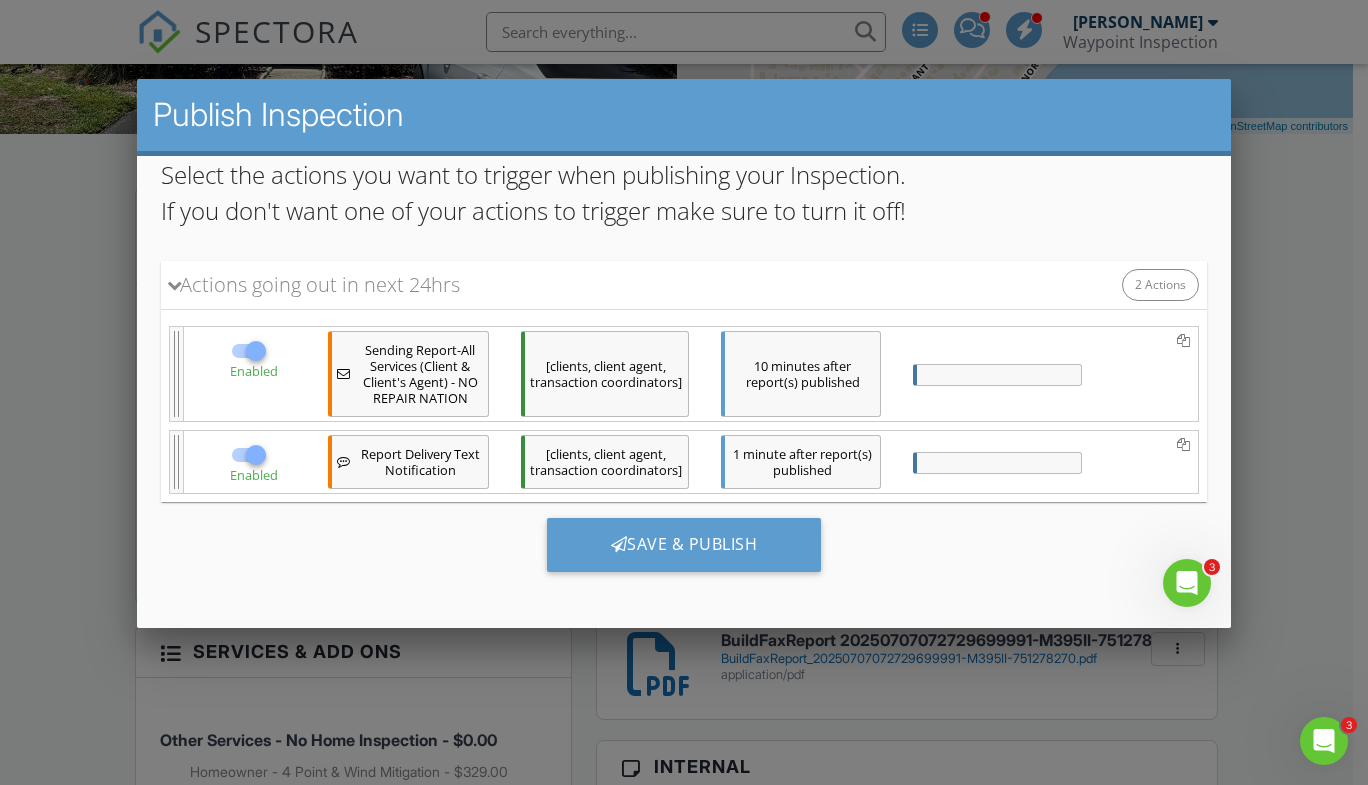 click on "Save & Publish" at bounding box center [683, 544] 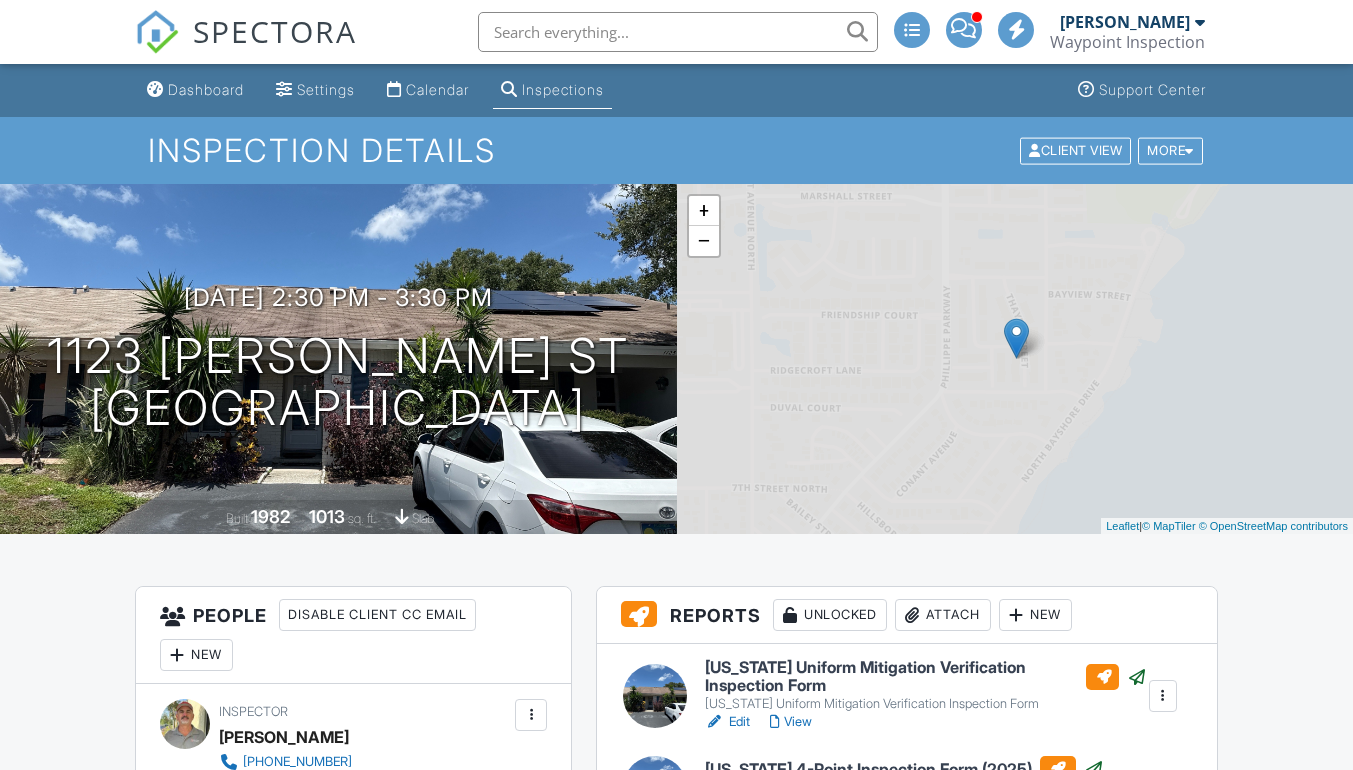 scroll, scrollTop: 0, scrollLeft: 0, axis: both 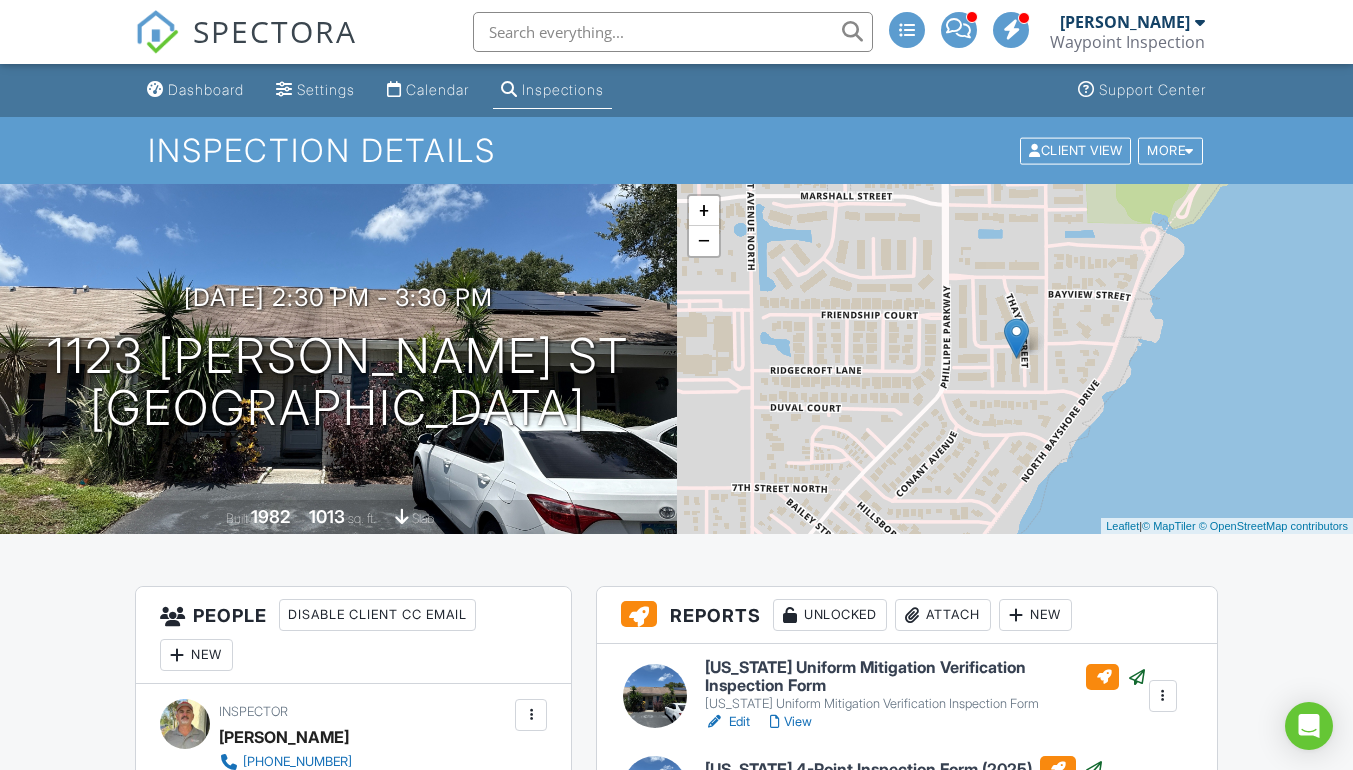 click on "Dashboard" at bounding box center [206, 89] 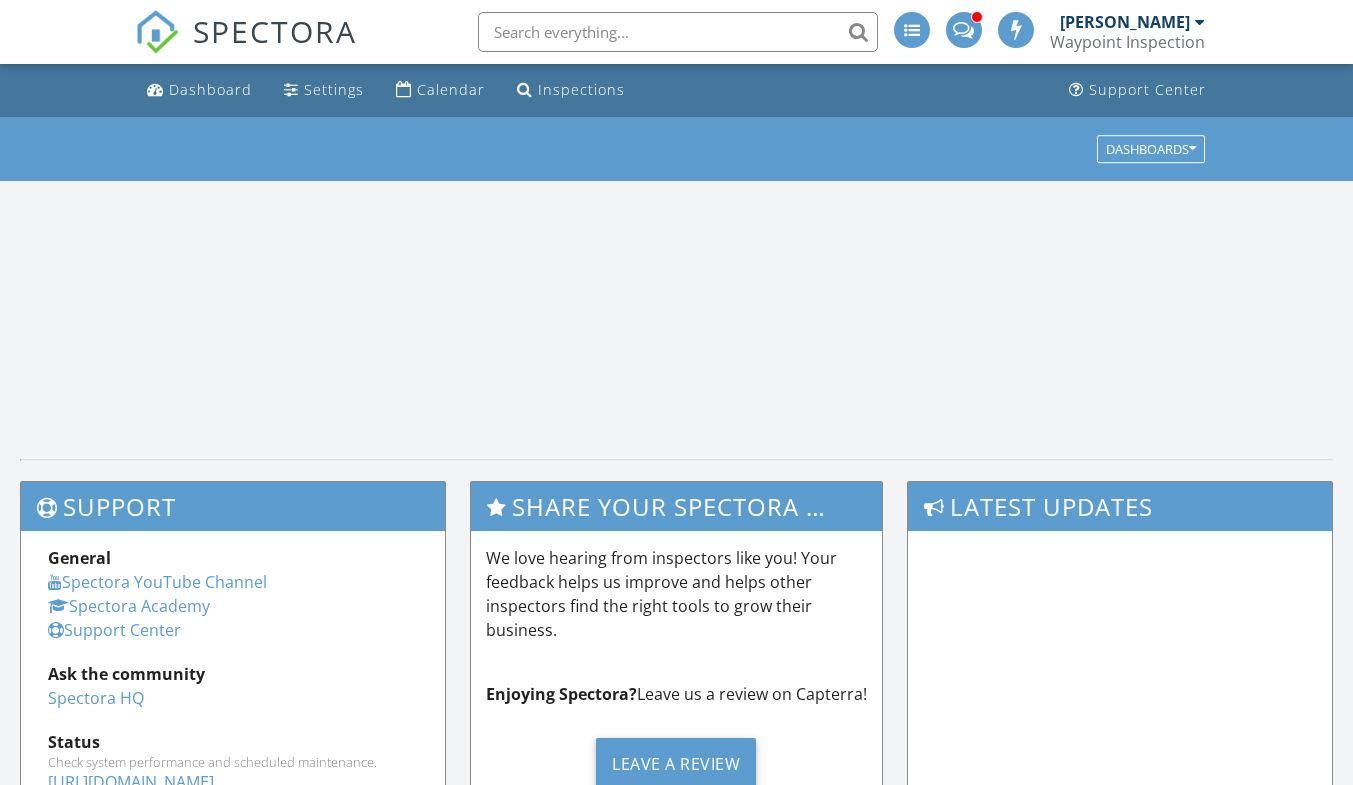 scroll, scrollTop: 0, scrollLeft: 0, axis: both 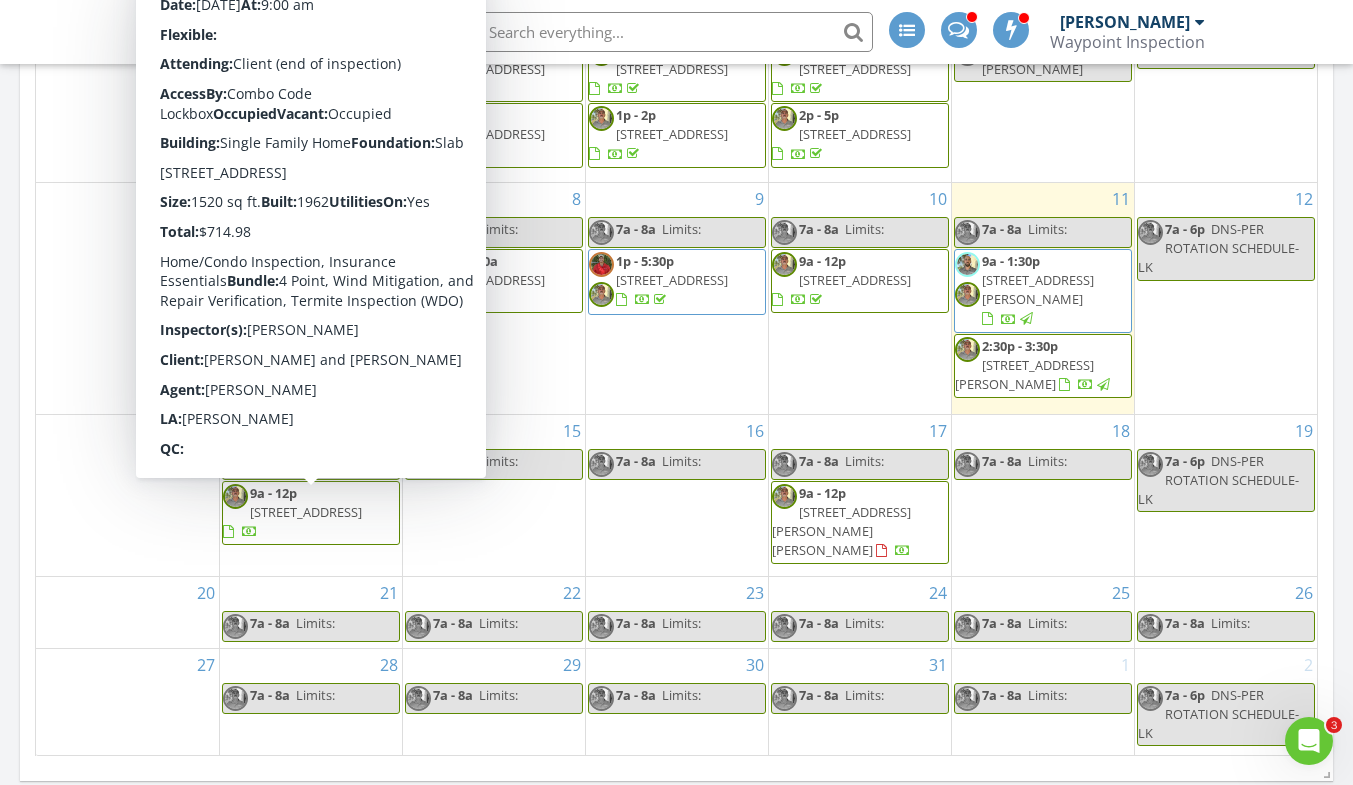 click on "[STREET_ADDRESS]" at bounding box center [306, 512] 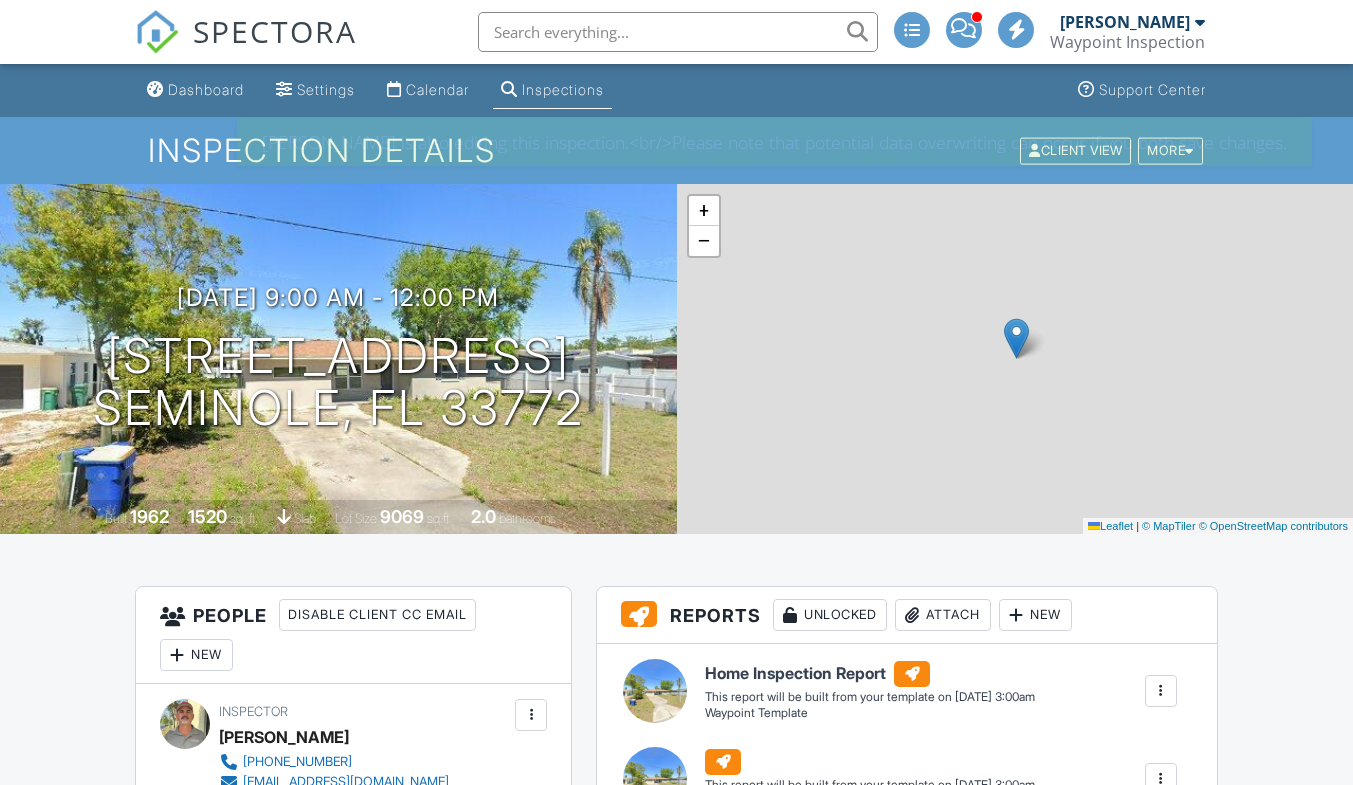 scroll, scrollTop: 300, scrollLeft: 0, axis: vertical 